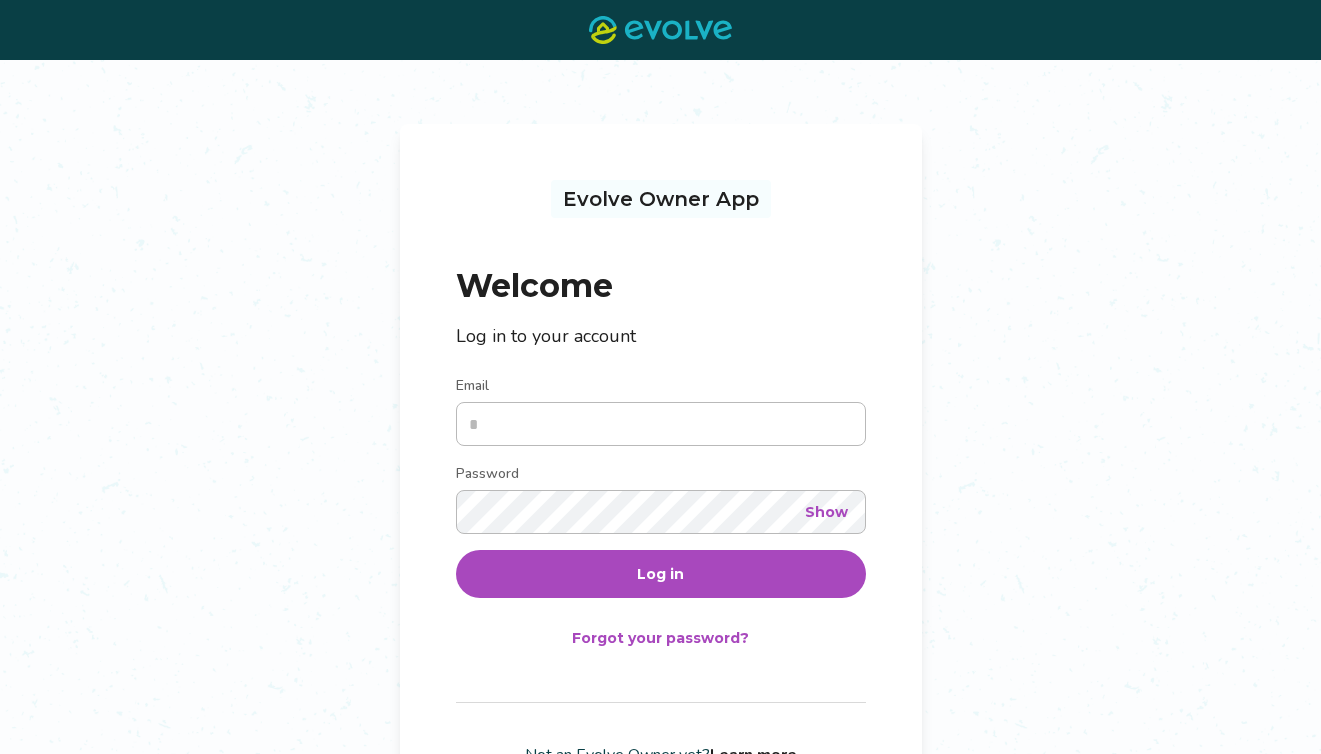 scroll, scrollTop: 0, scrollLeft: 0, axis: both 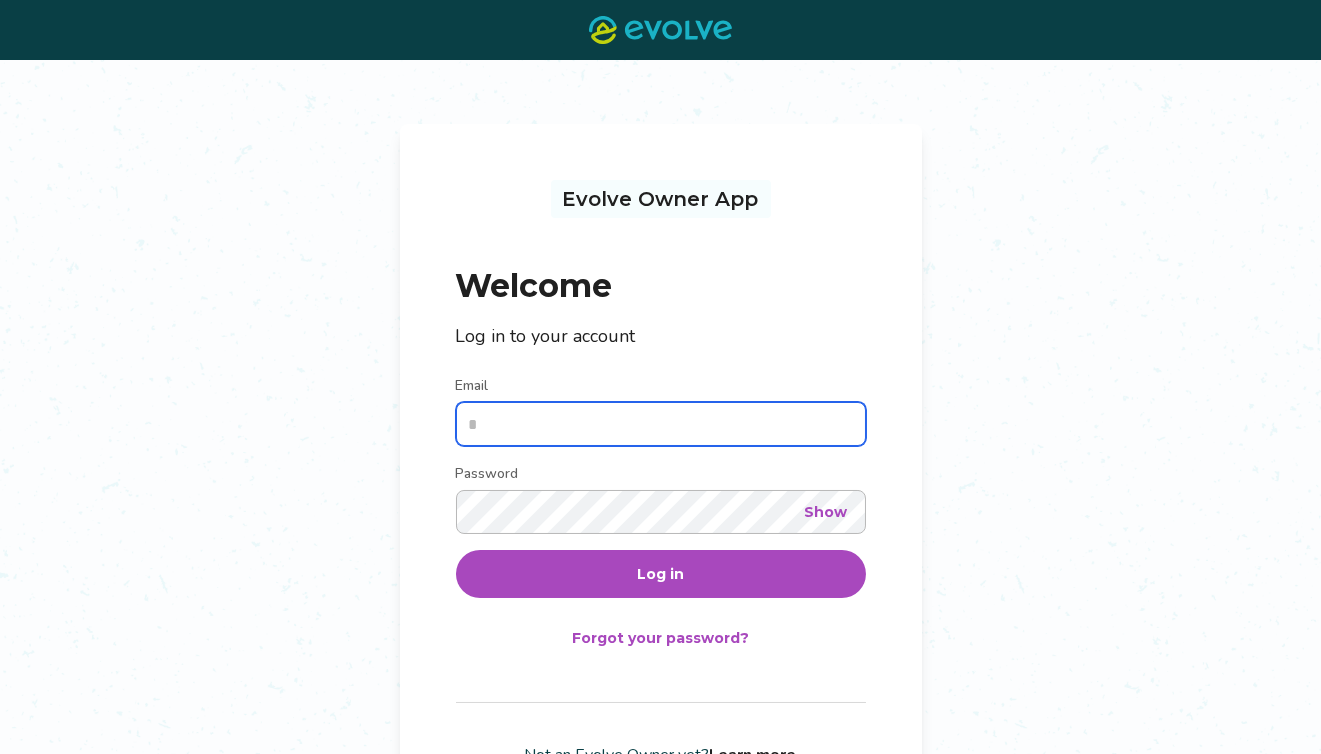 click on "Email" at bounding box center (661, 424) 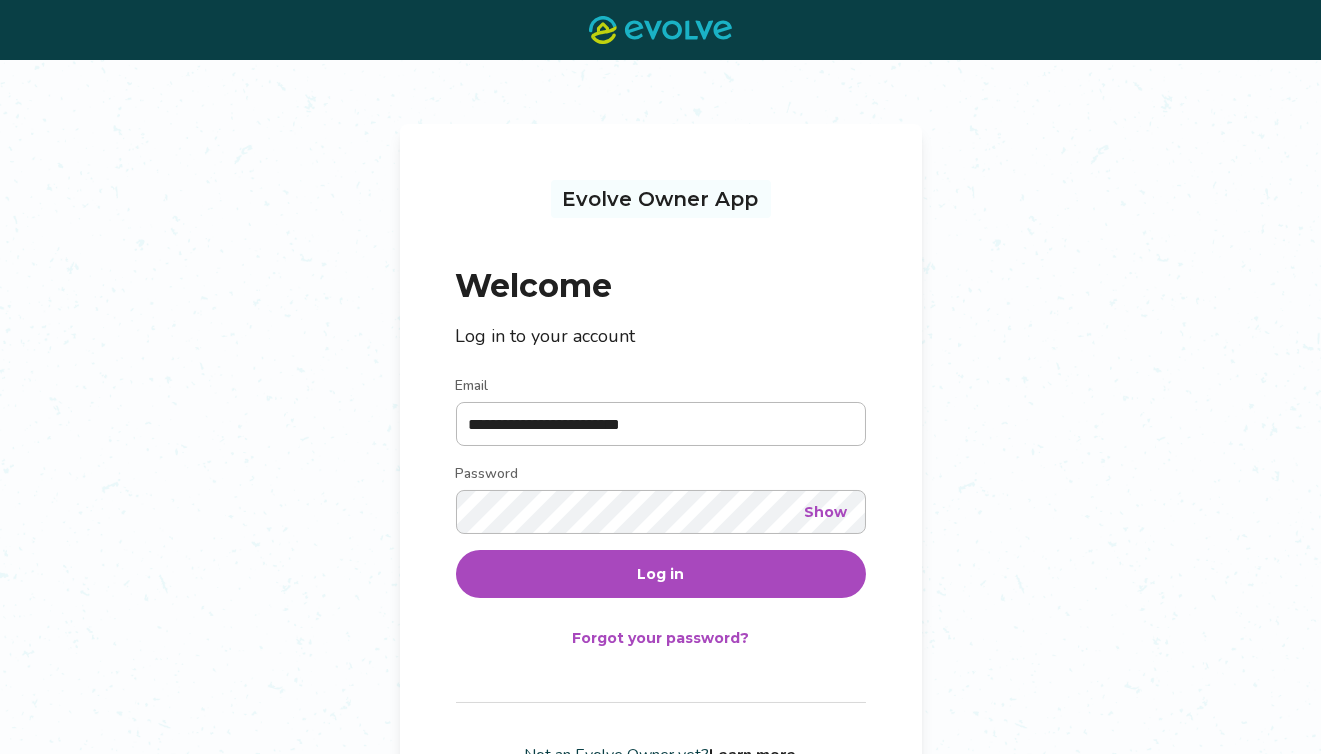 click on "Log in" at bounding box center (661, 574) 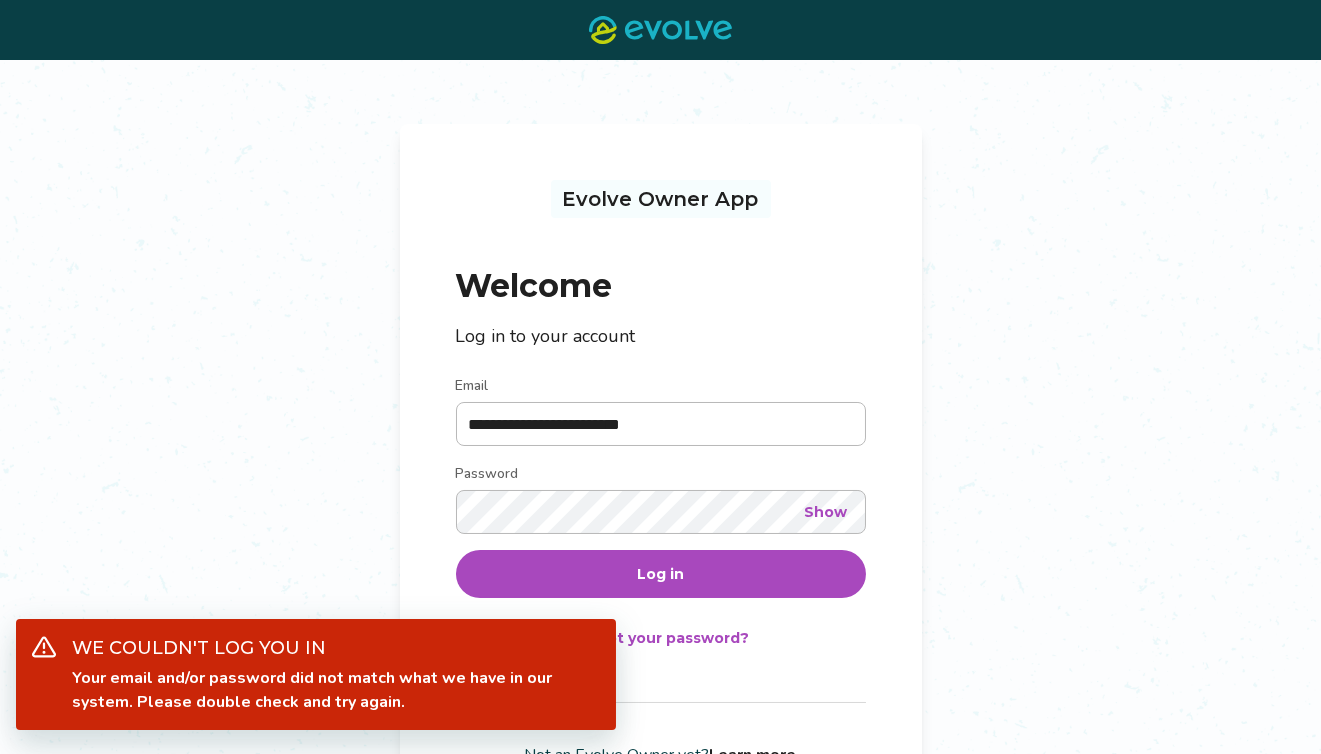 click on "Show" at bounding box center (826, 512) 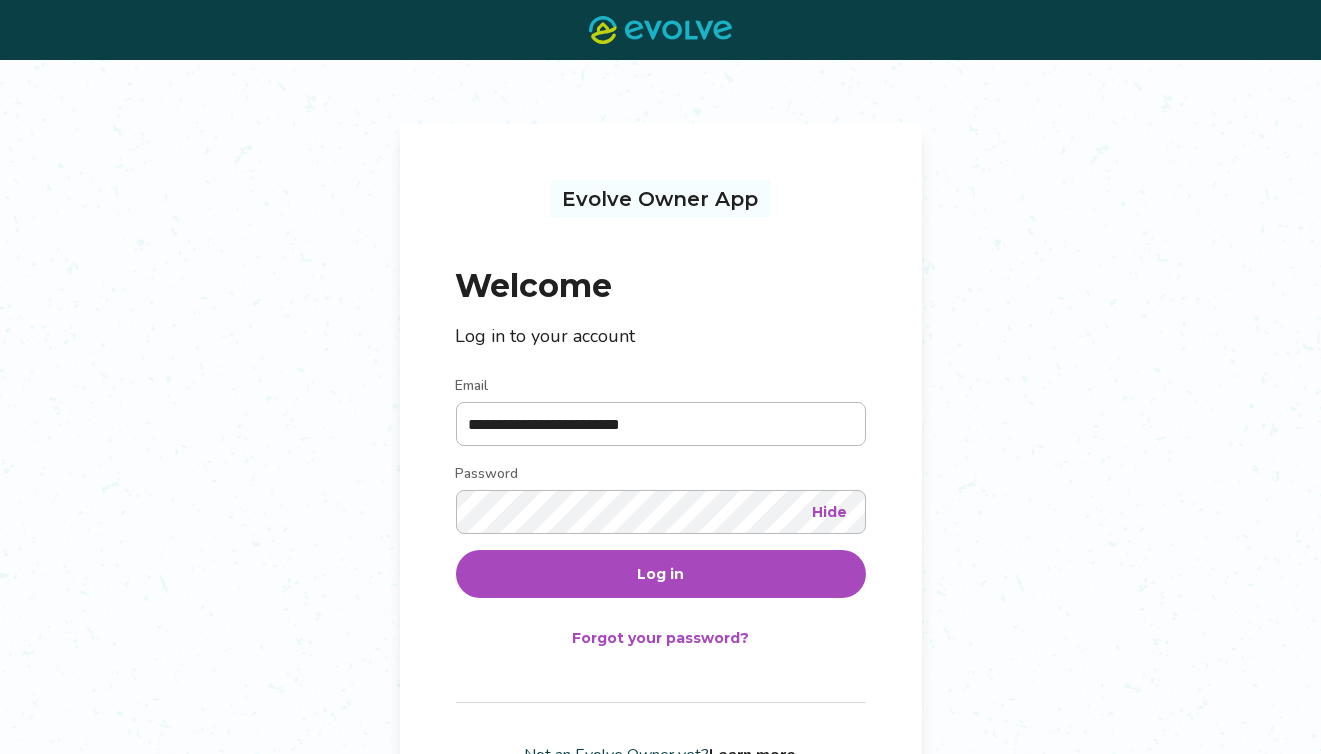 click on "Log in" at bounding box center [660, 574] 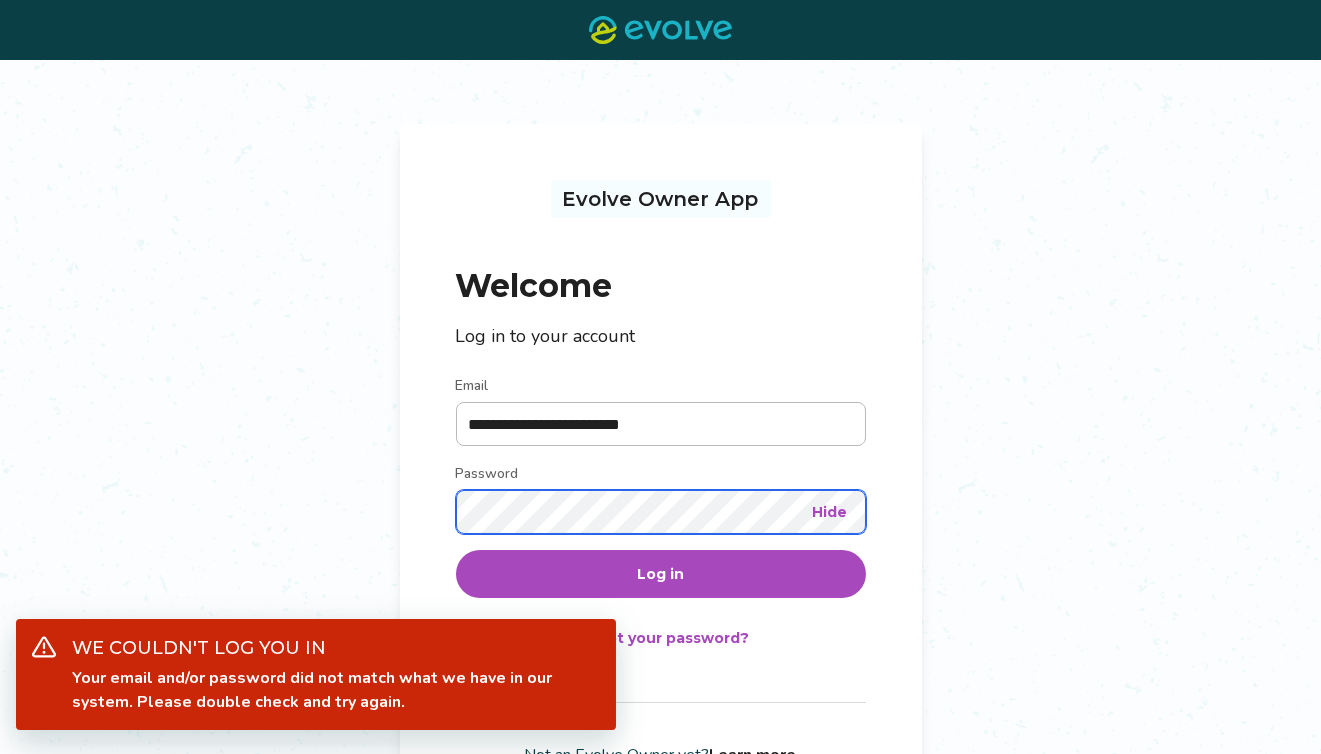 click on "**********" at bounding box center [661, 473] 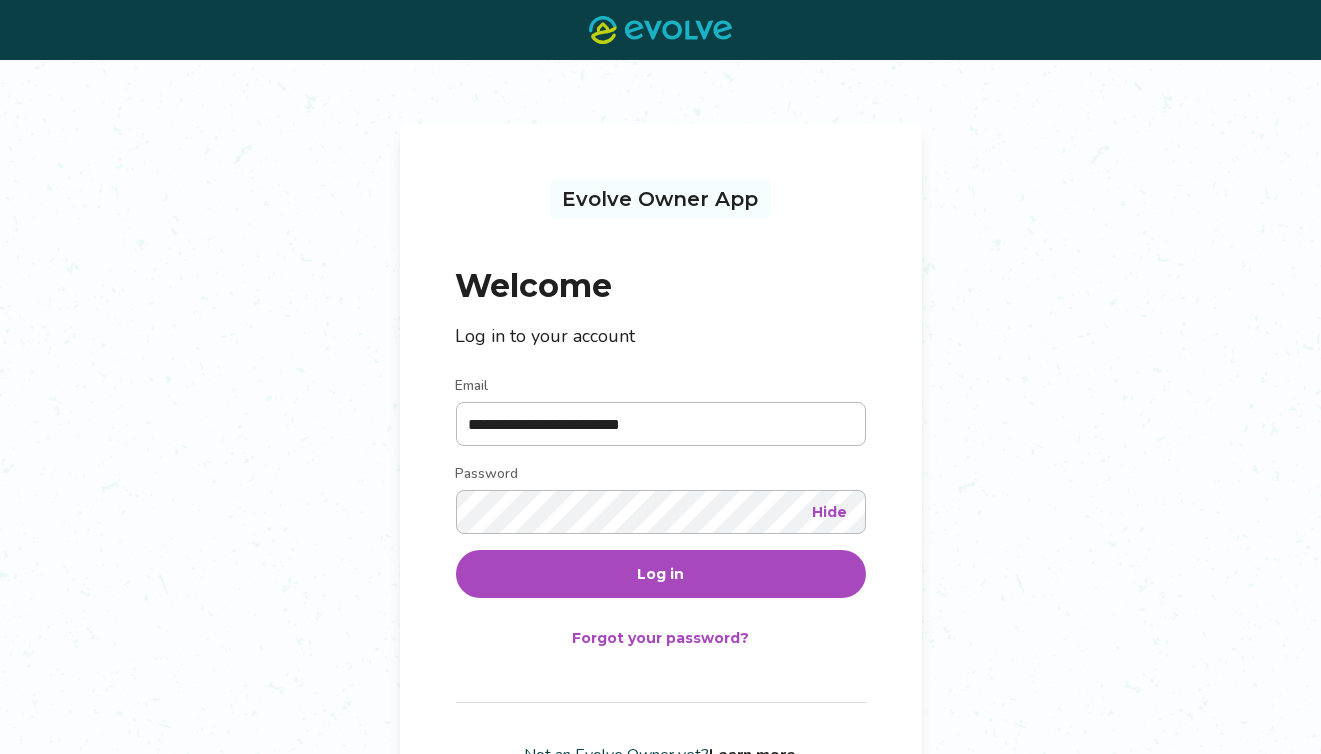 click on "Log in" at bounding box center (661, 574) 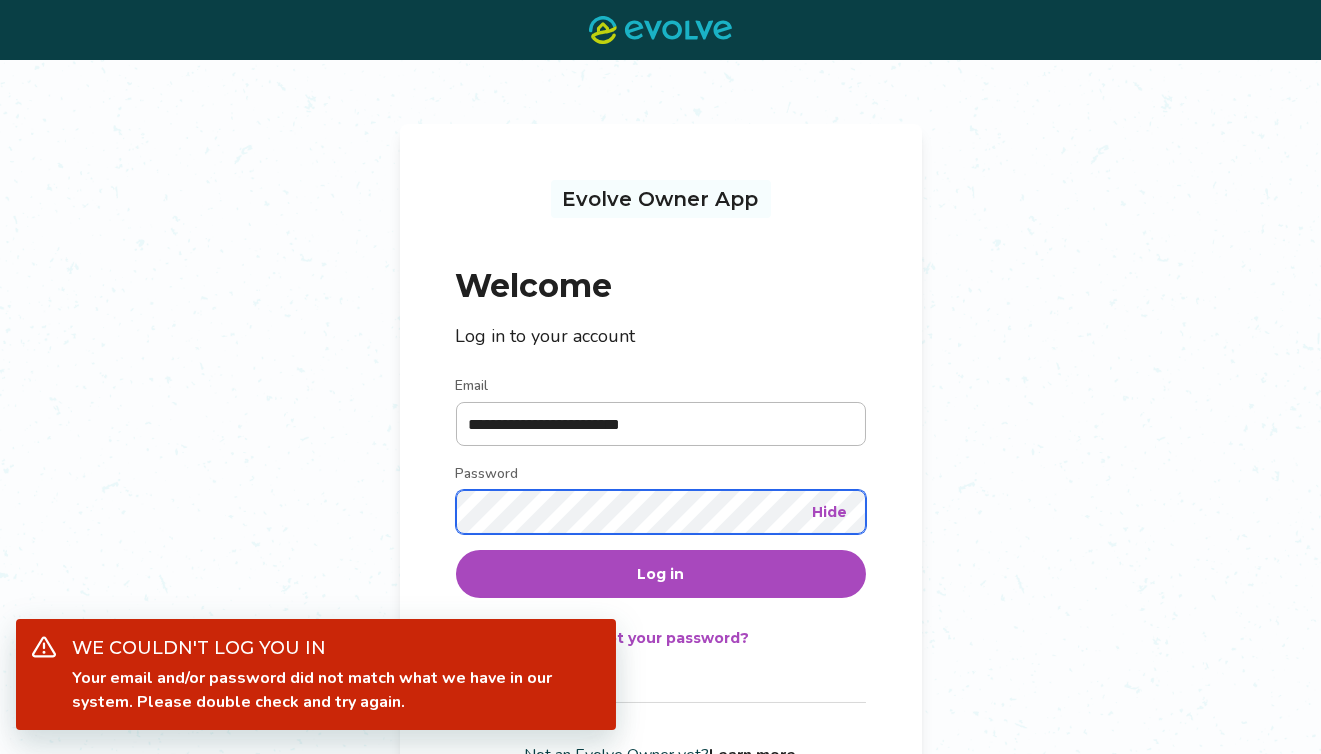 click on "**********" at bounding box center (660, 441) 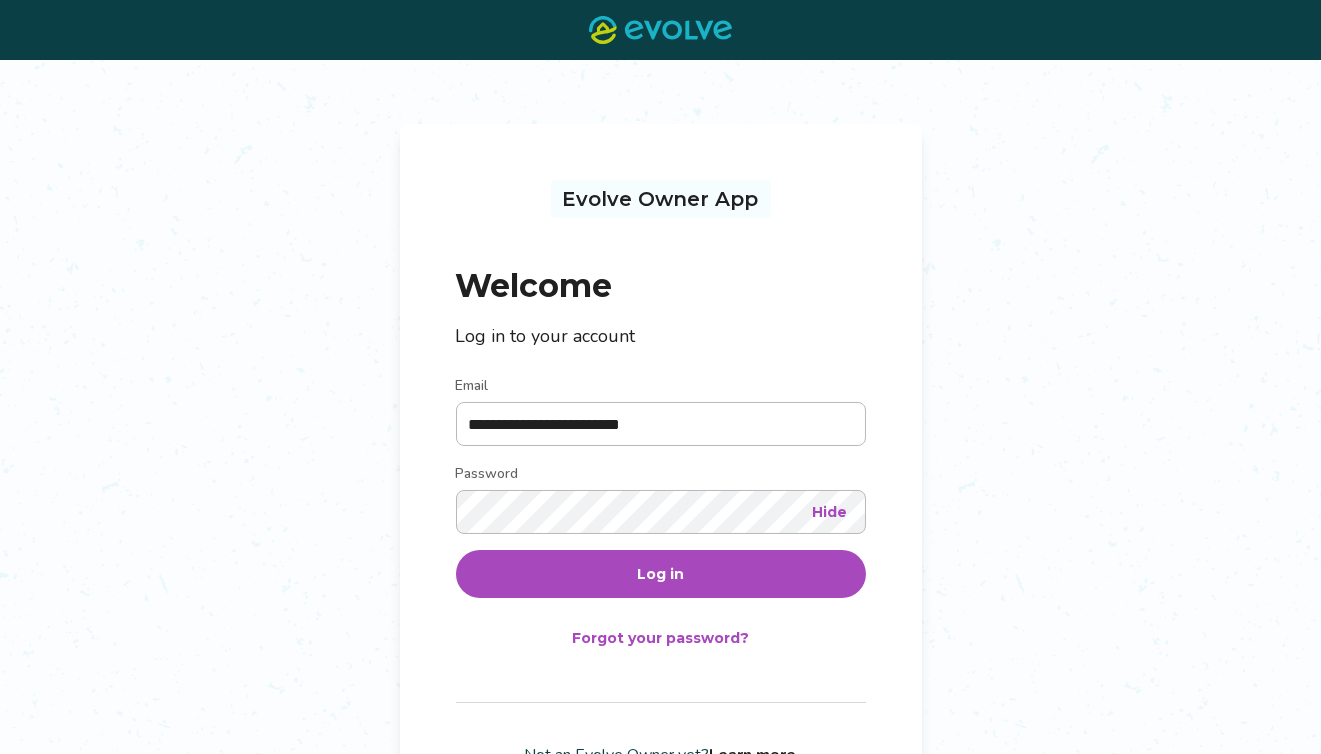 click on "Log in" at bounding box center (660, 574) 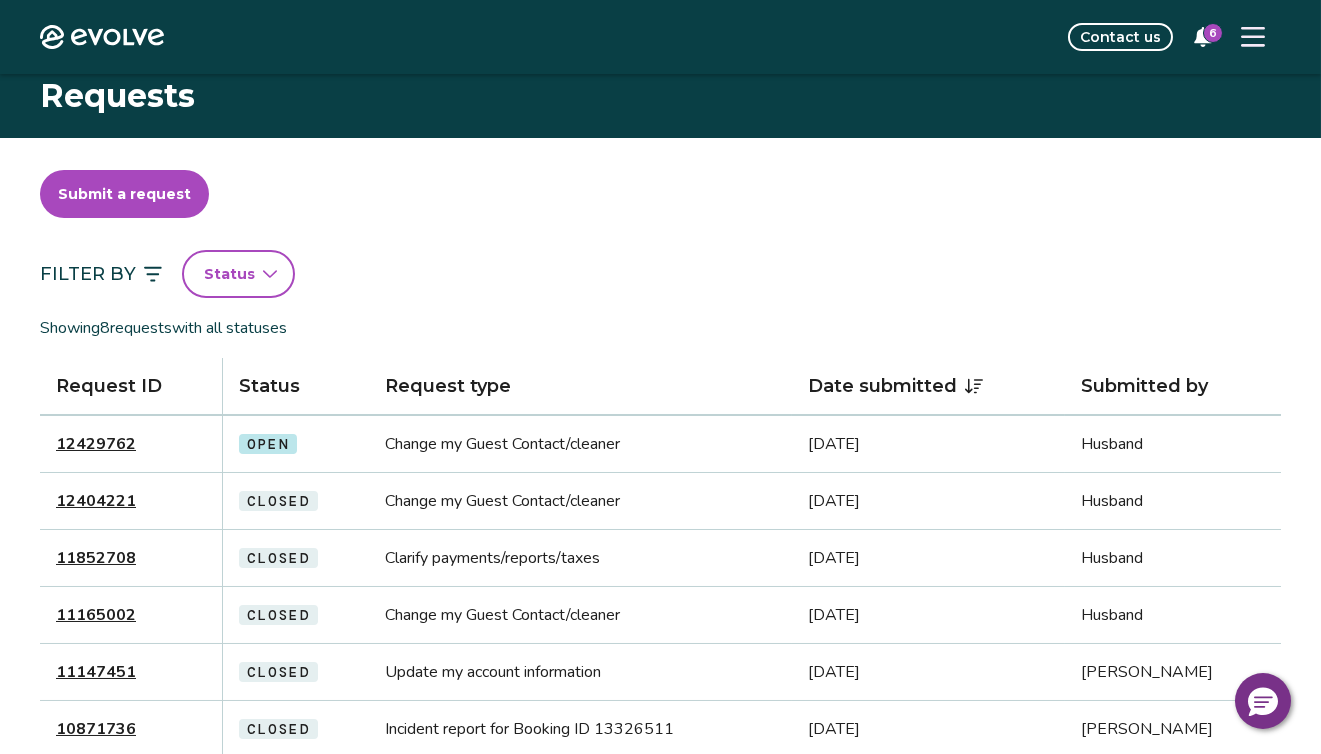 scroll, scrollTop: 100, scrollLeft: 0, axis: vertical 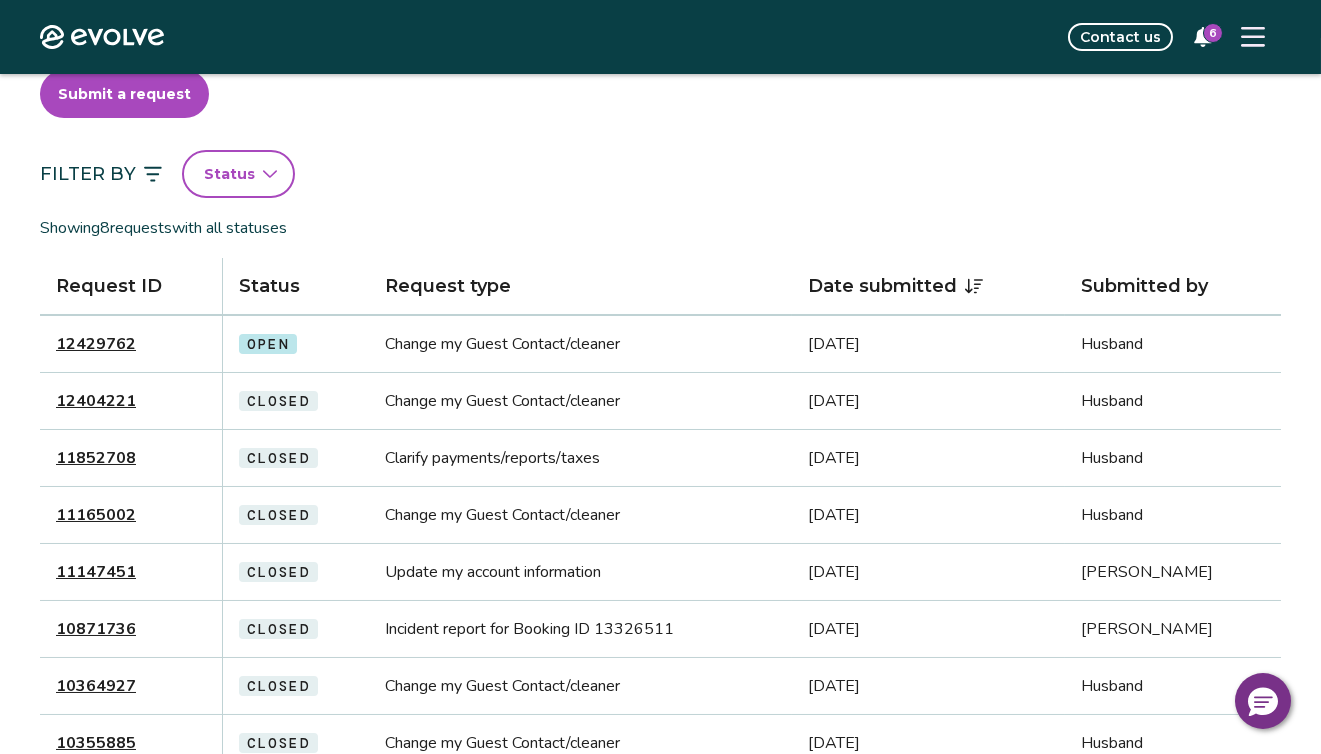 click on "12429762" at bounding box center [96, 344] 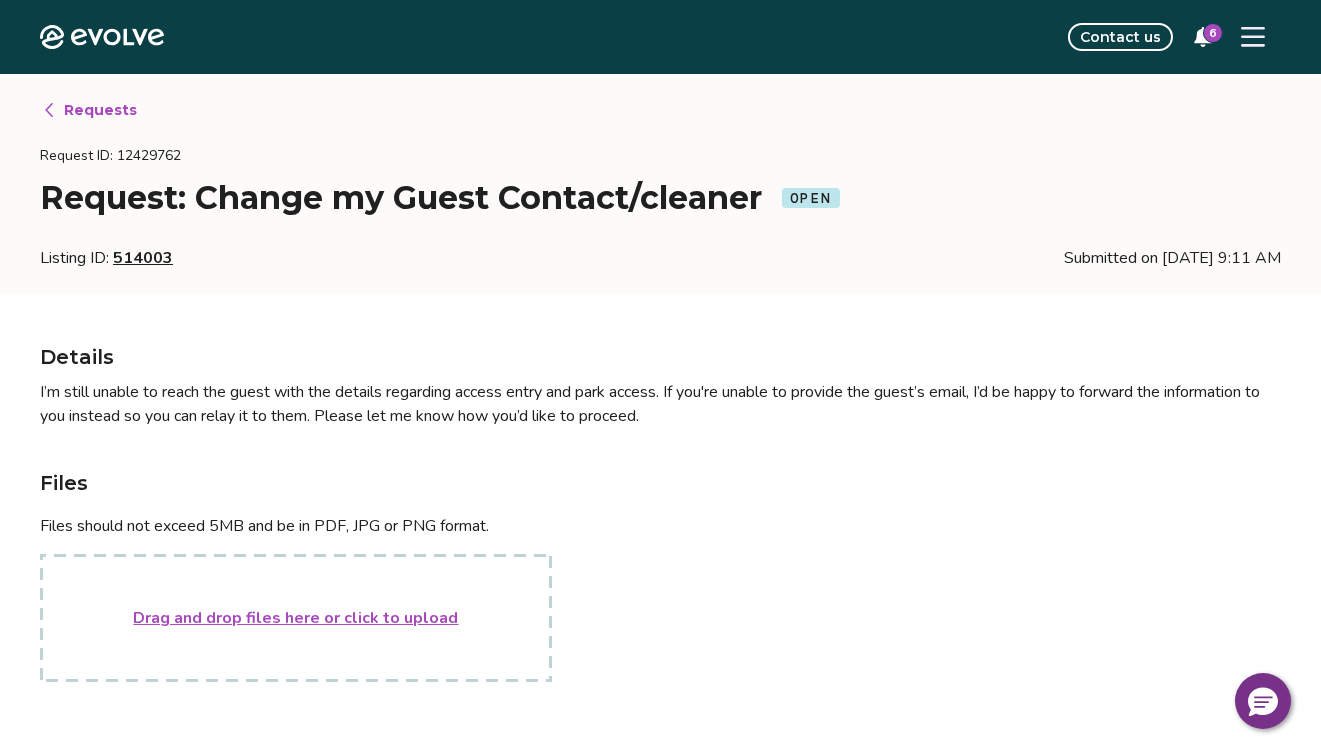 scroll, scrollTop: 0, scrollLeft: 0, axis: both 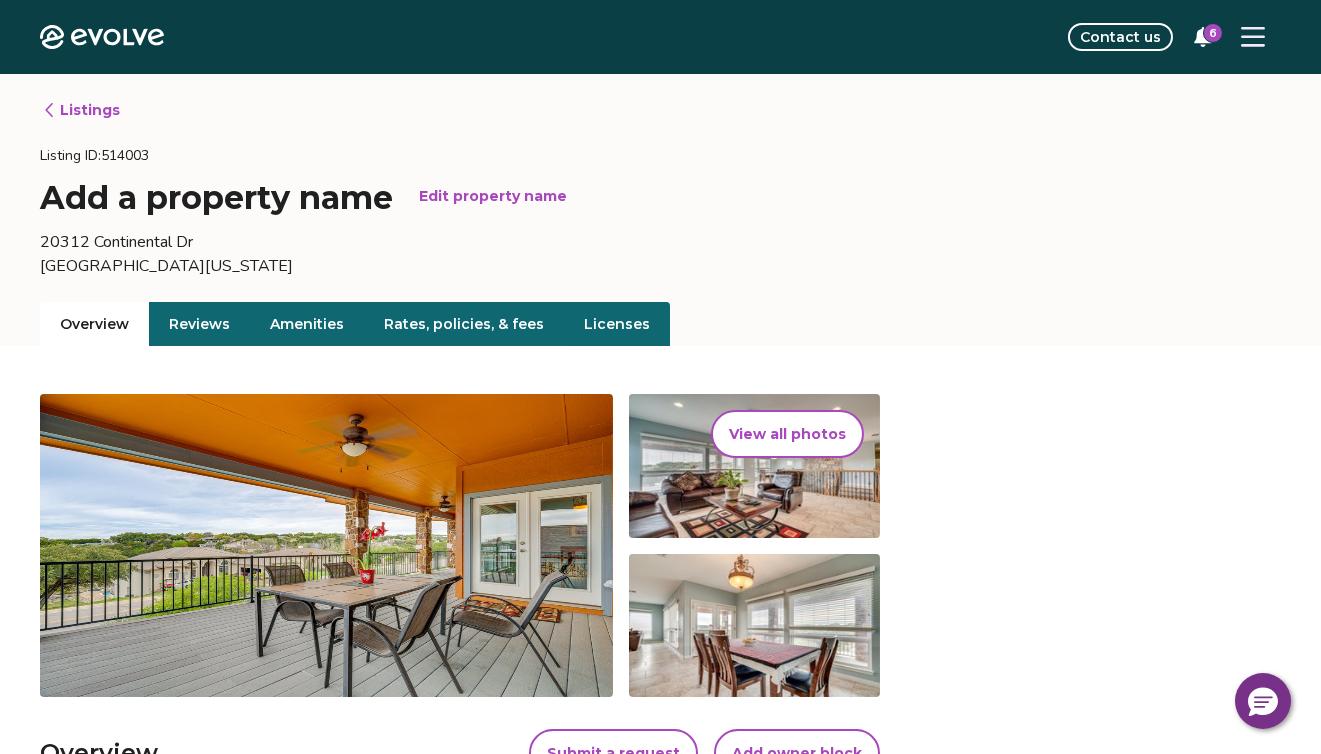 click on "Listings" at bounding box center (81, 110) 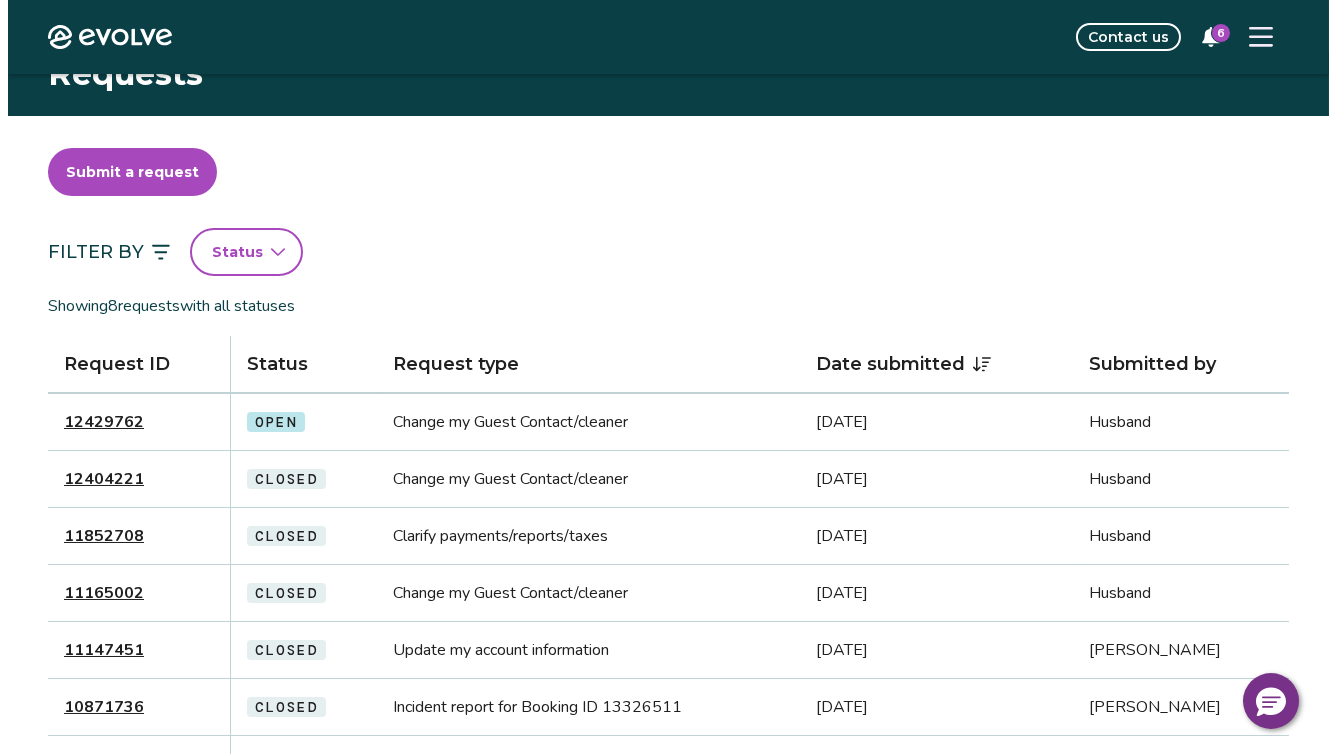 scroll, scrollTop: 0, scrollLeft: 0, axis: both 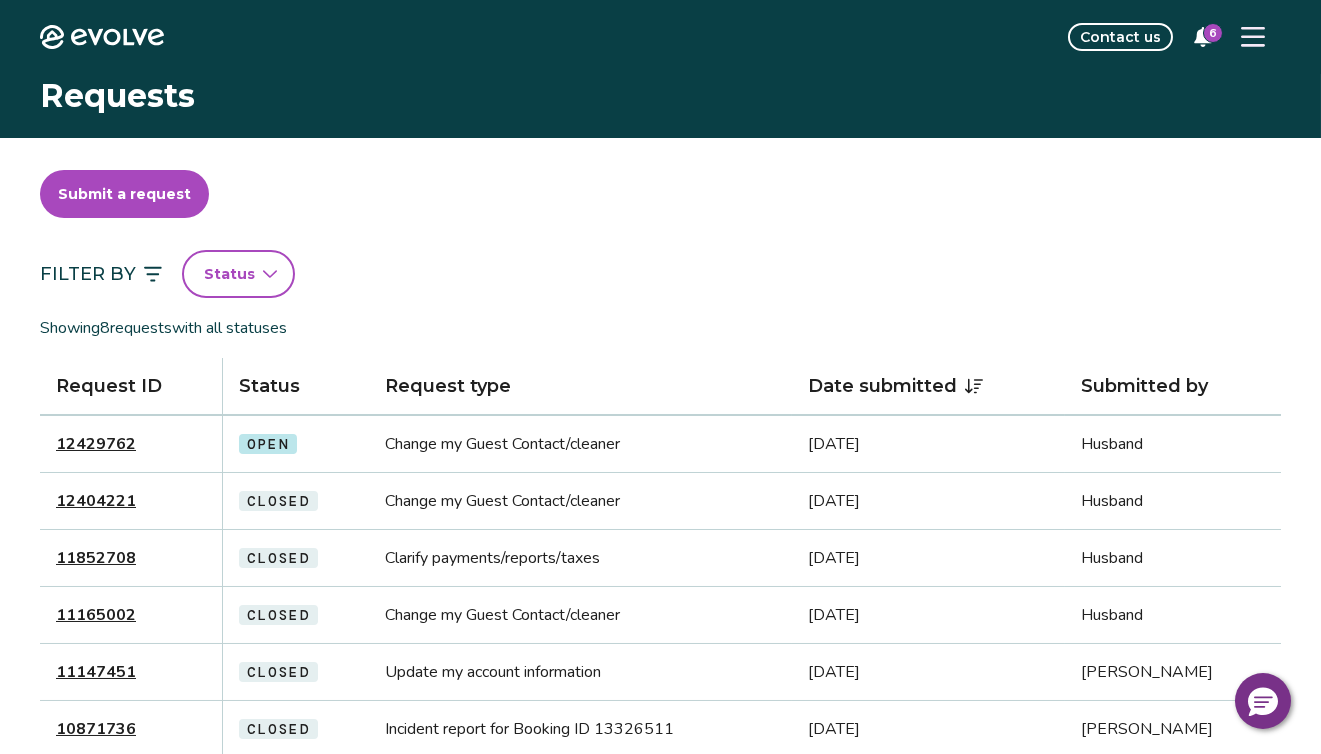 click 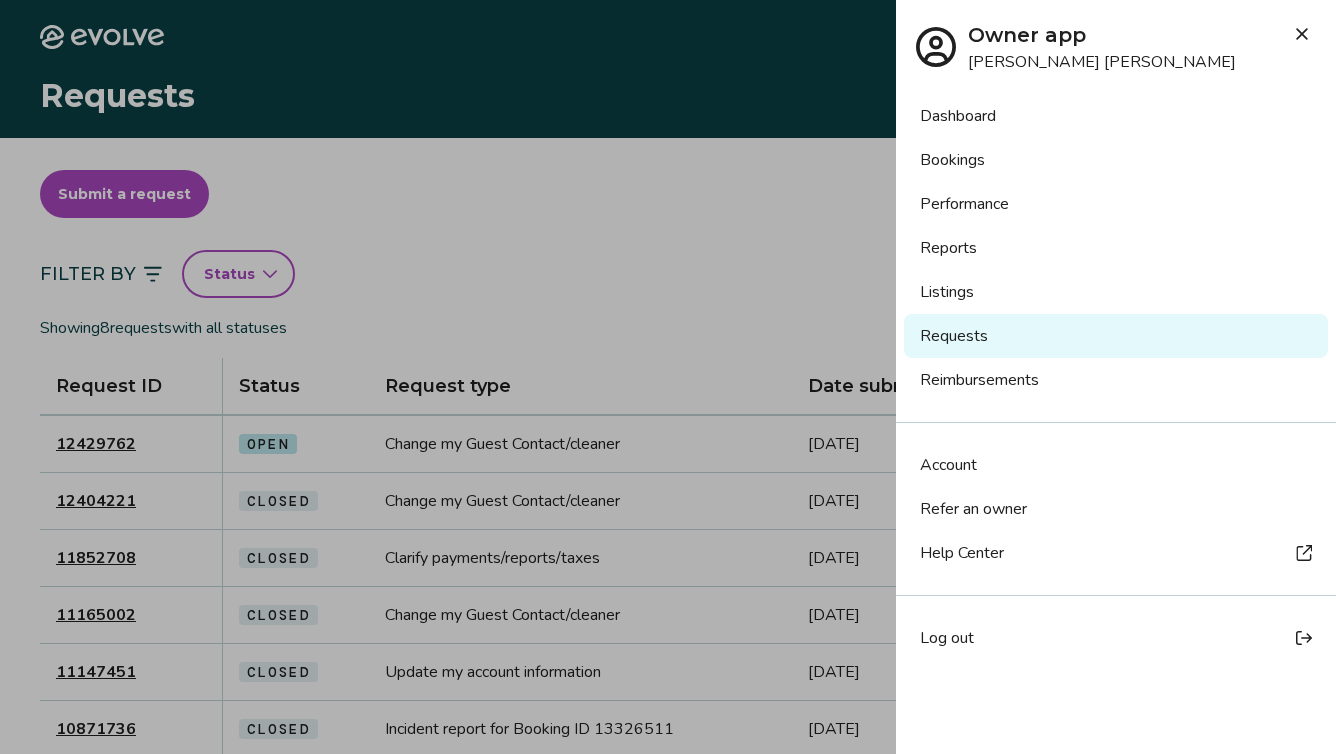 click on "Bookings" at bounding box center [1116, 160] 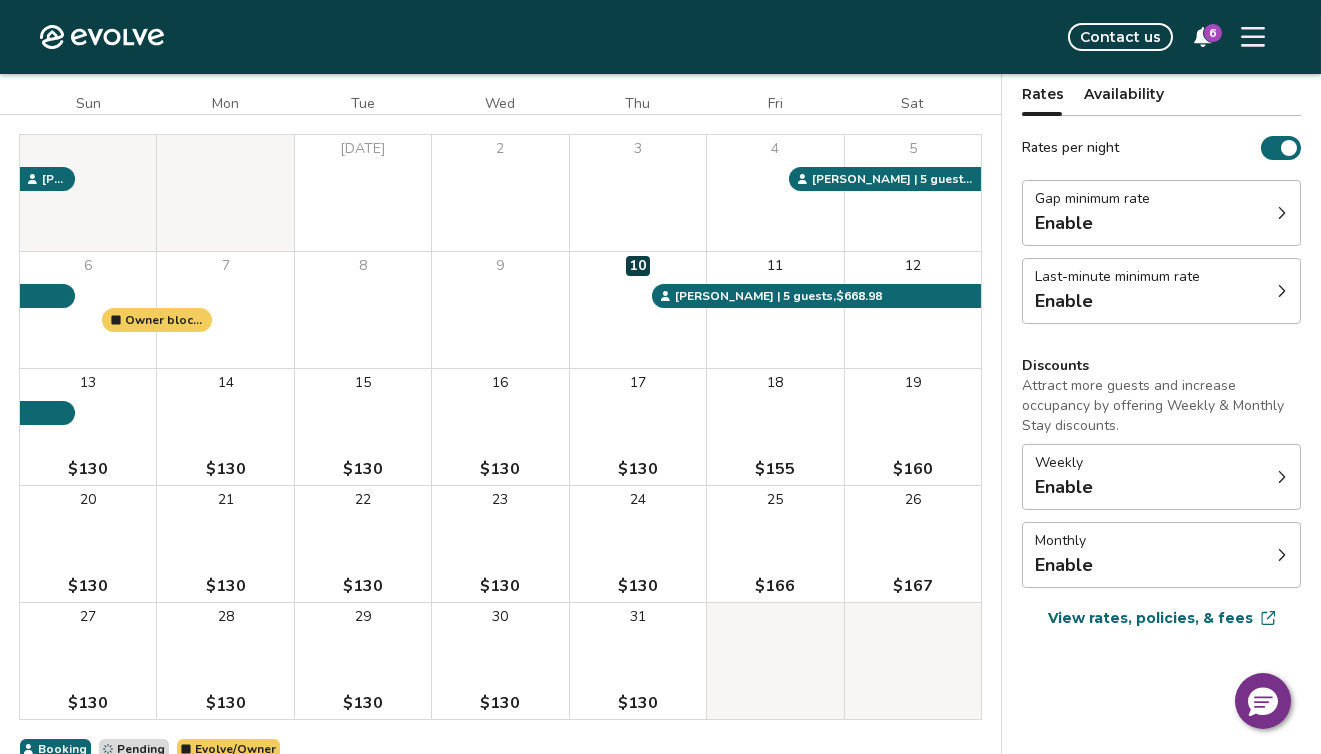 scroll, scrollTop: 200, scrollLeft: 0, axis: vertical 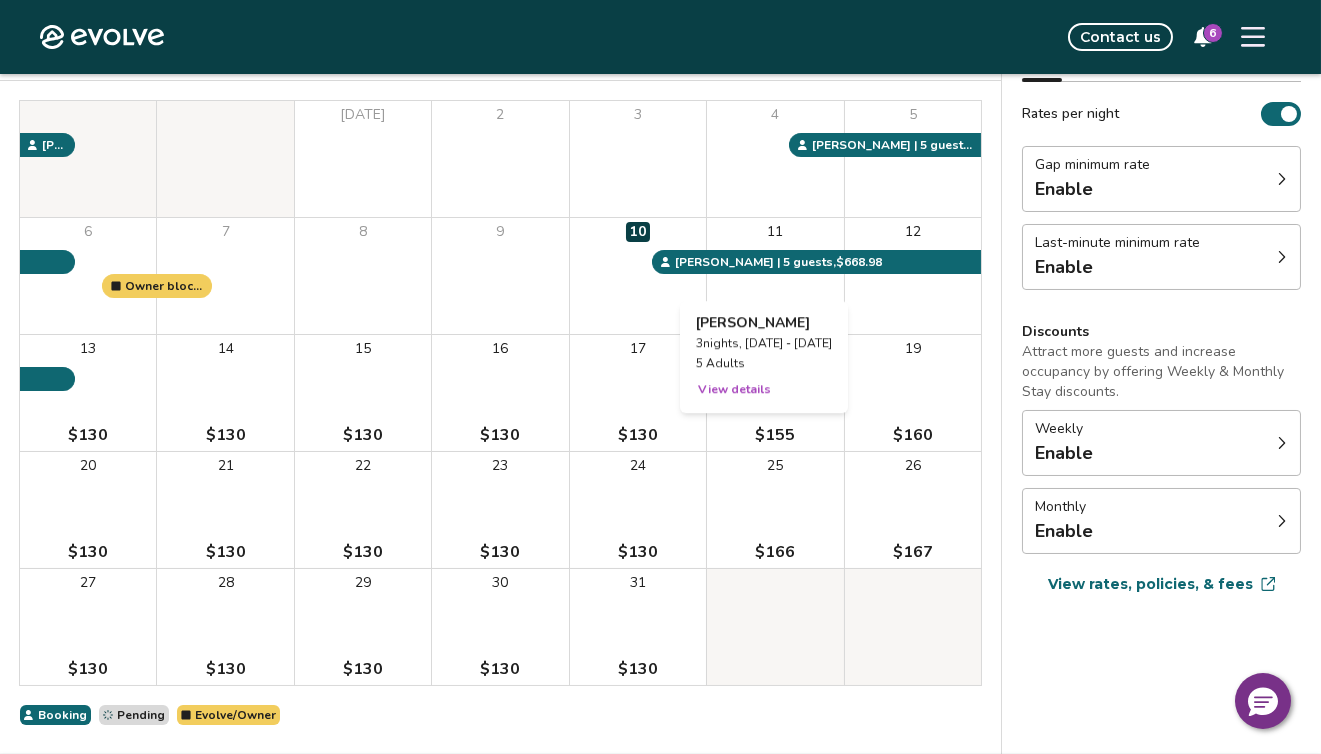 click on "11" at bounding box center [775, 276] 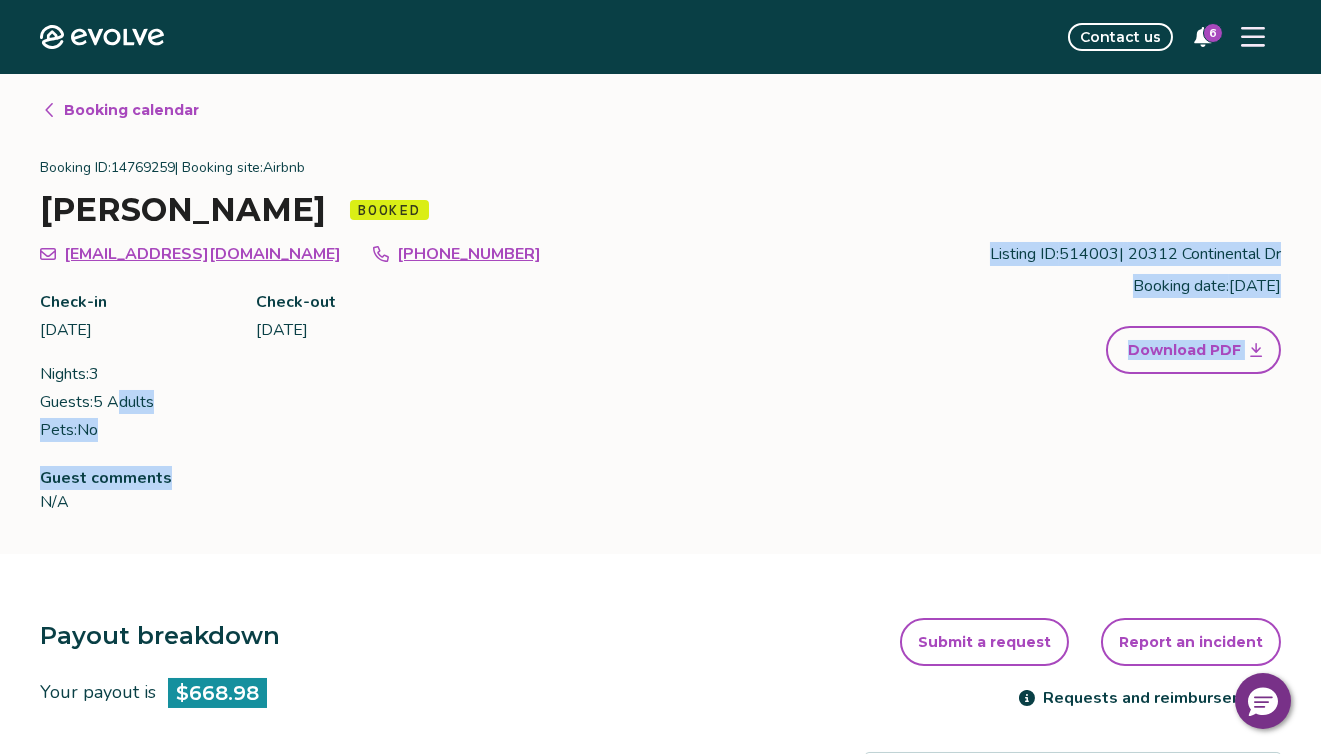 drag, startPoint x: 244, startPoint y: 448, endPoint x: 124, endPoint y: 427, distance: 121.82365 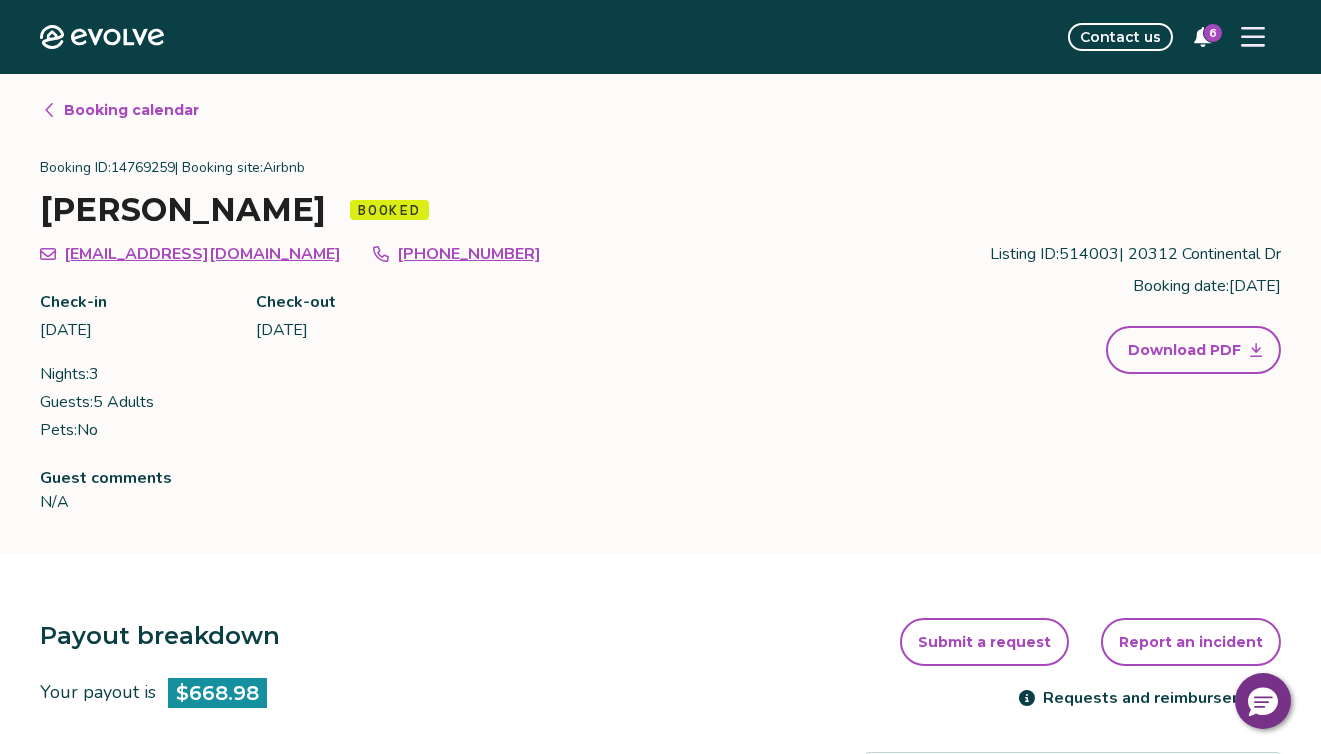 drag, startPoint x: 336, startPoint y: 426, endPoint x: 334, endPoint y: 440, distance: 14.142136 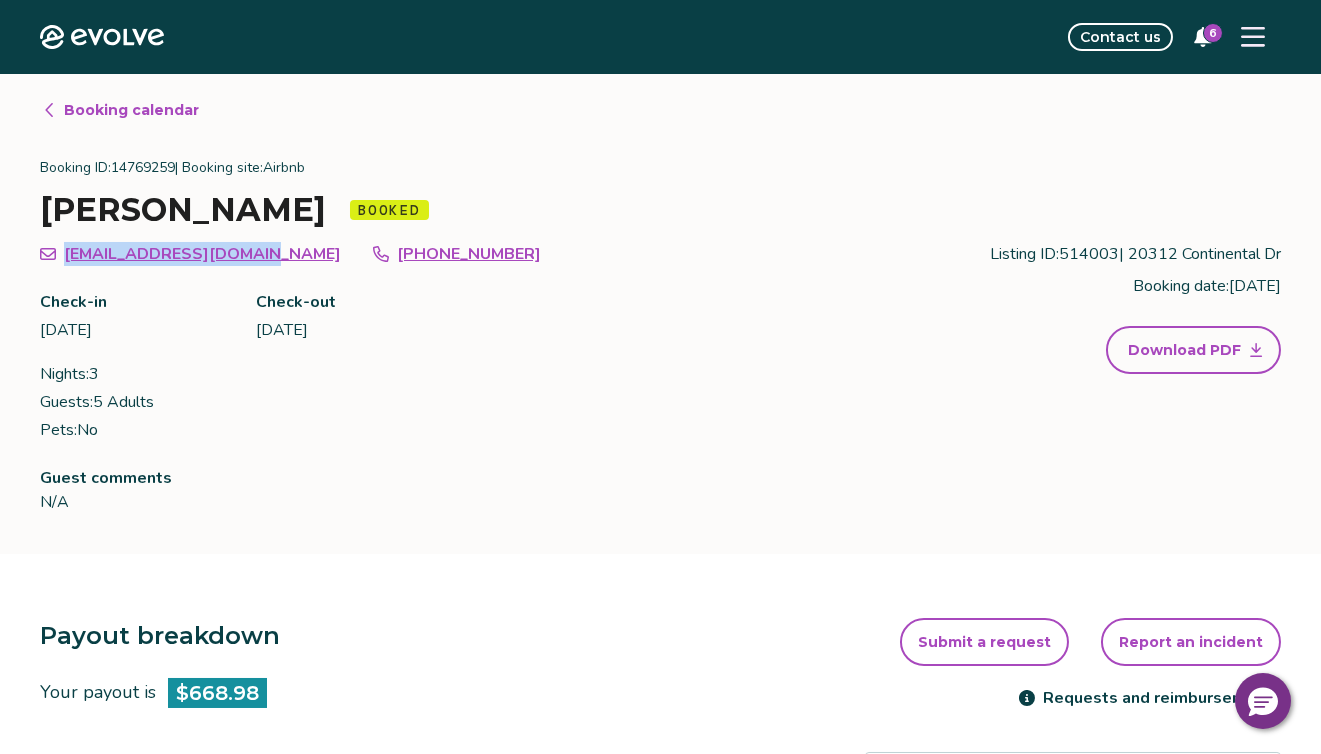 drag, startPoint x: 263, startPoint y: 257, endPoint x: 62, endPoint y: 263, distance: 201.08954 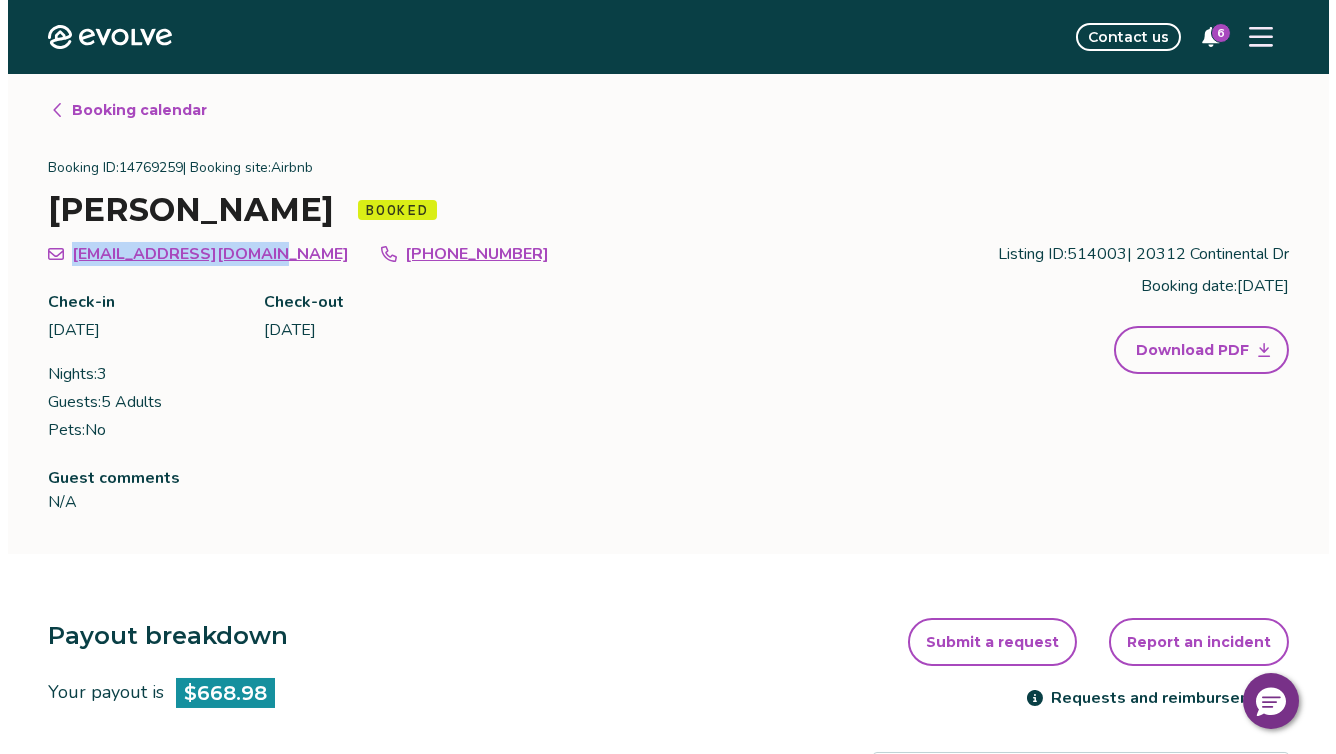 scroll, scrollTop: 200, scrollLeft: 0, axis: vertical 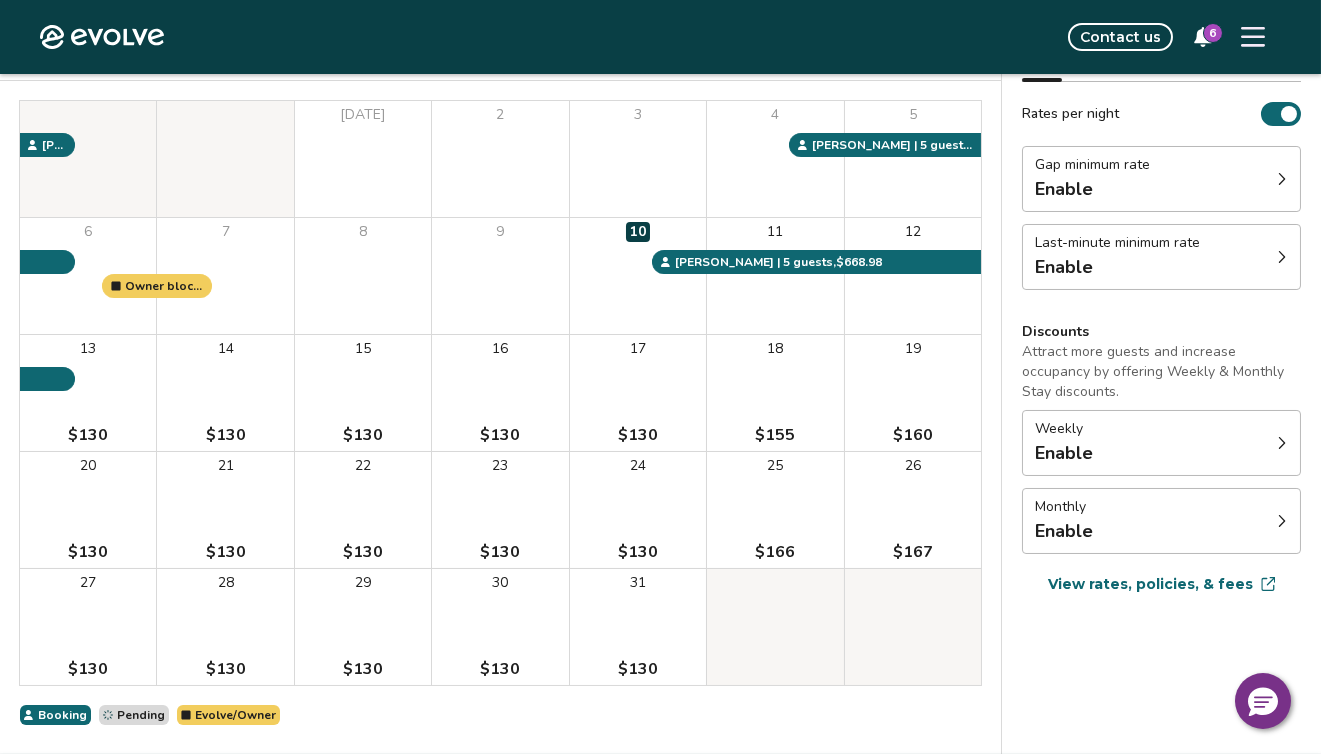 click 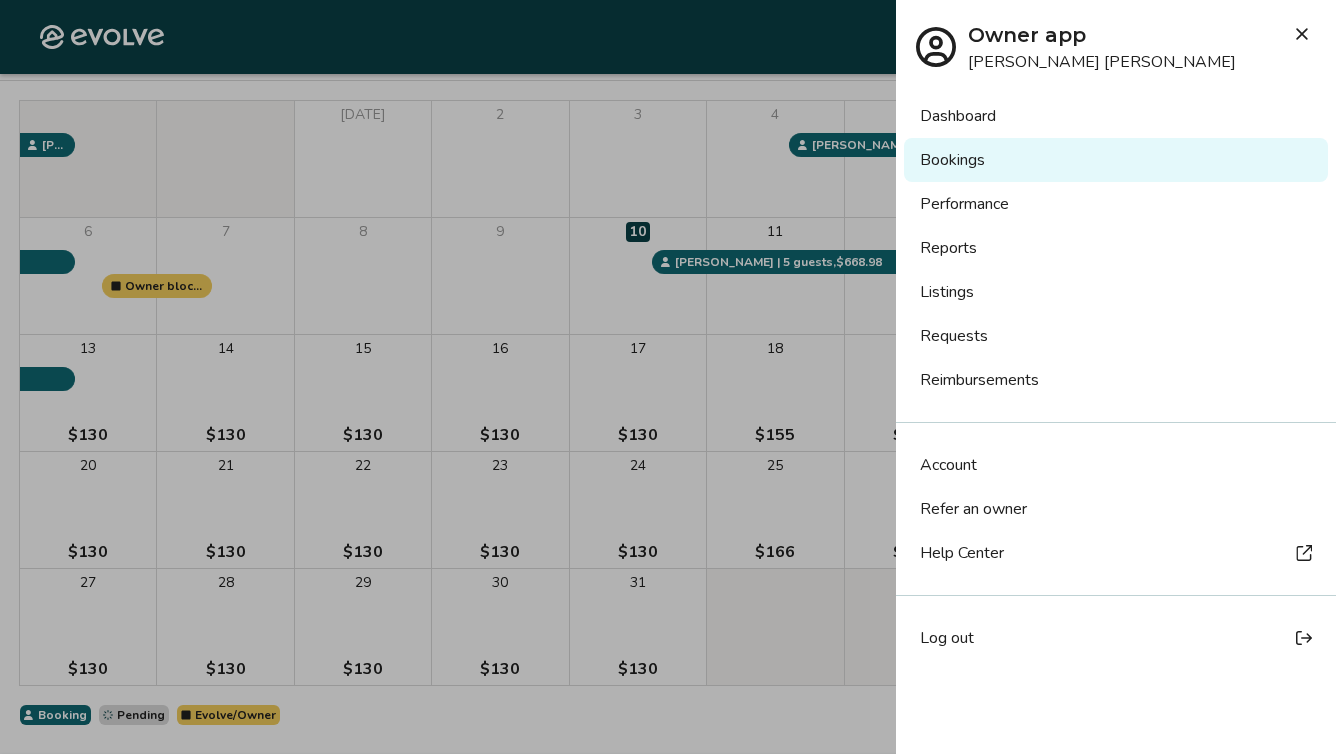 click on "Requests" at bounding box center (1116, 336) 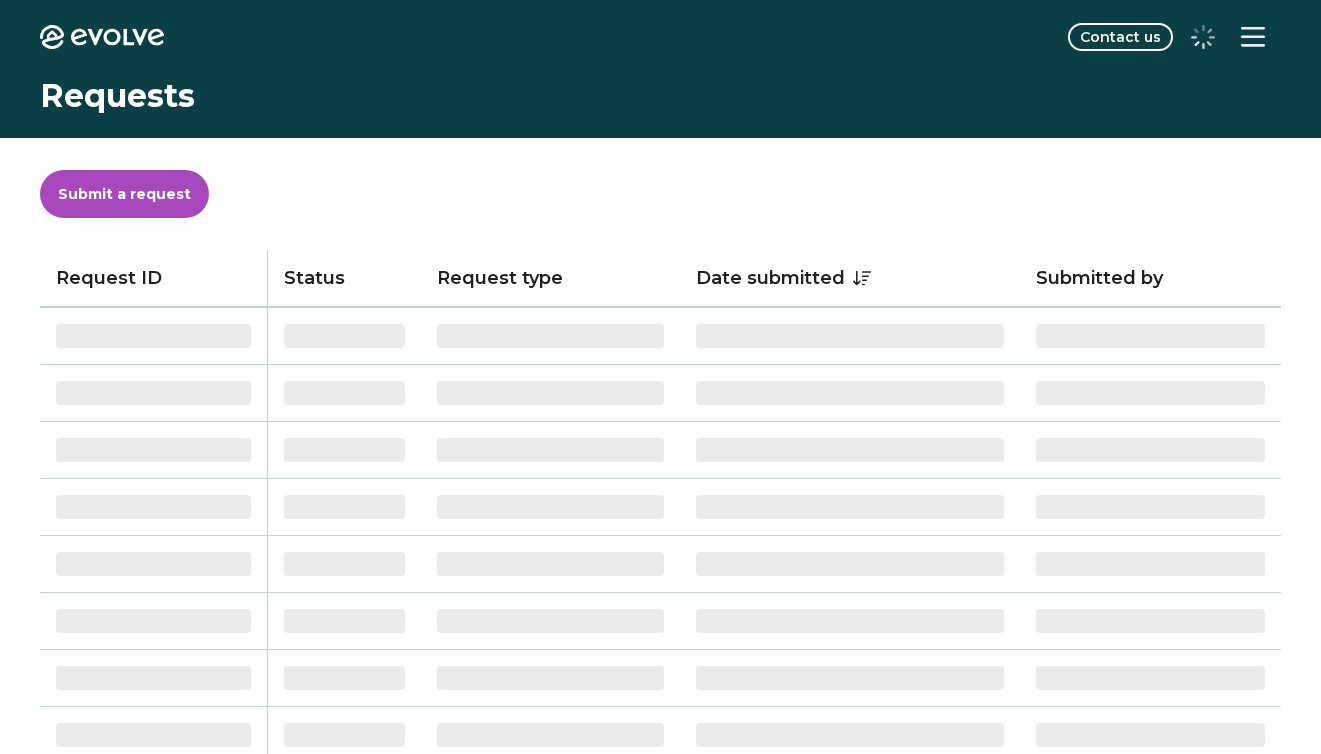 scroll, scrollTop: 0, scrollLeft: 0, axis: both 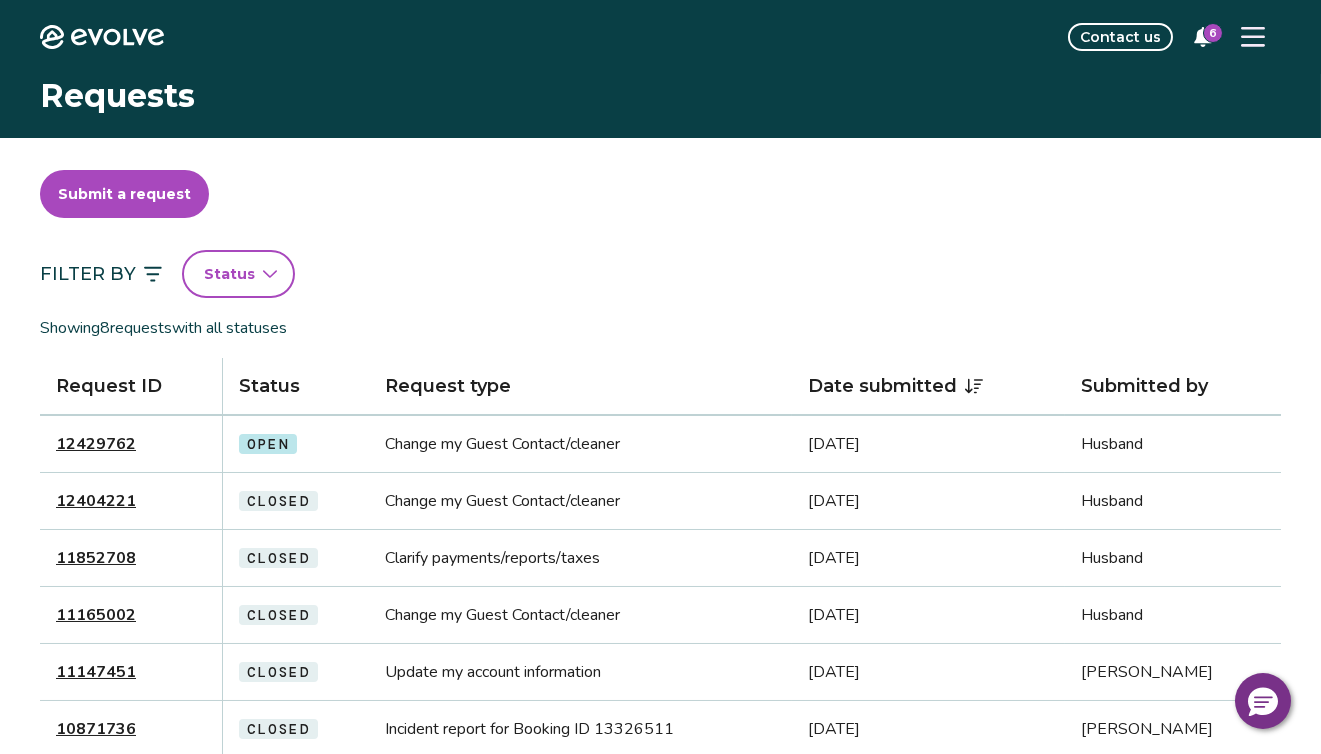 click on "12429762" at bounding box center [96, 444] 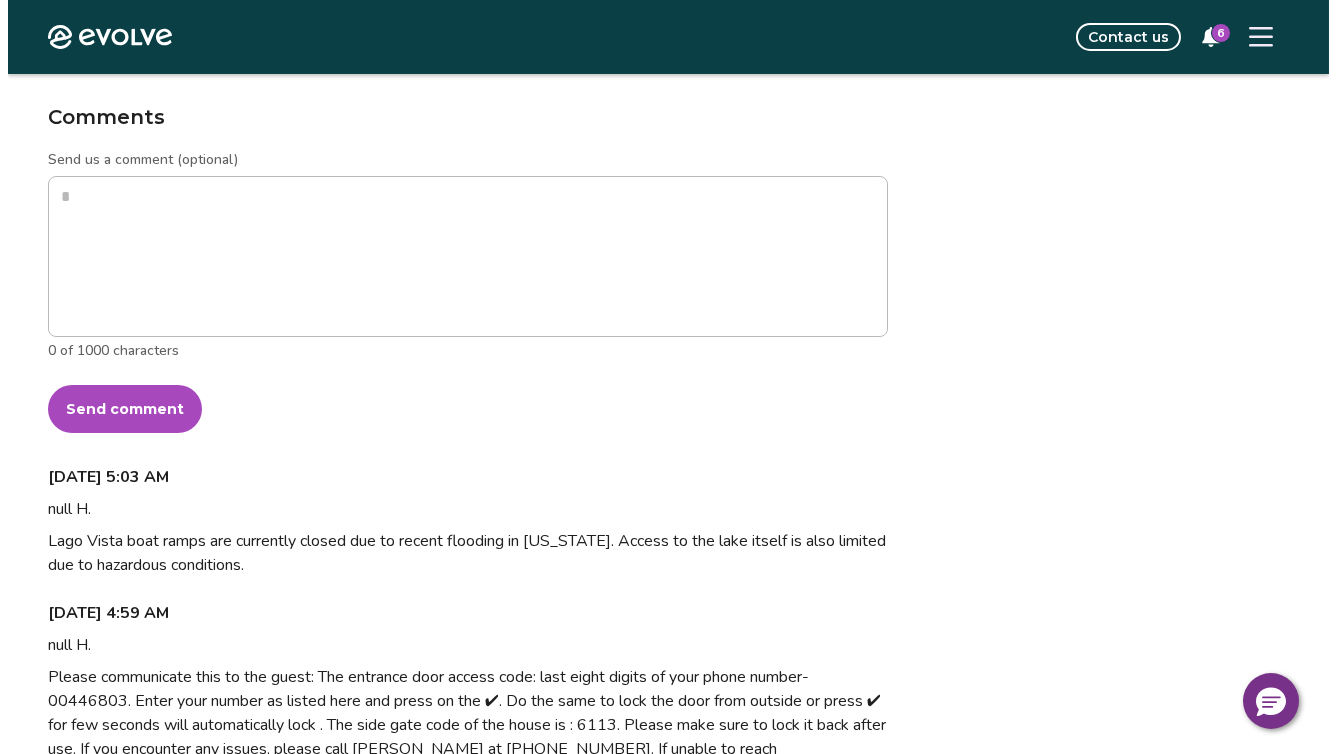 scroll, scrollTop: 914, scrollLeft: 0, axis: vertical 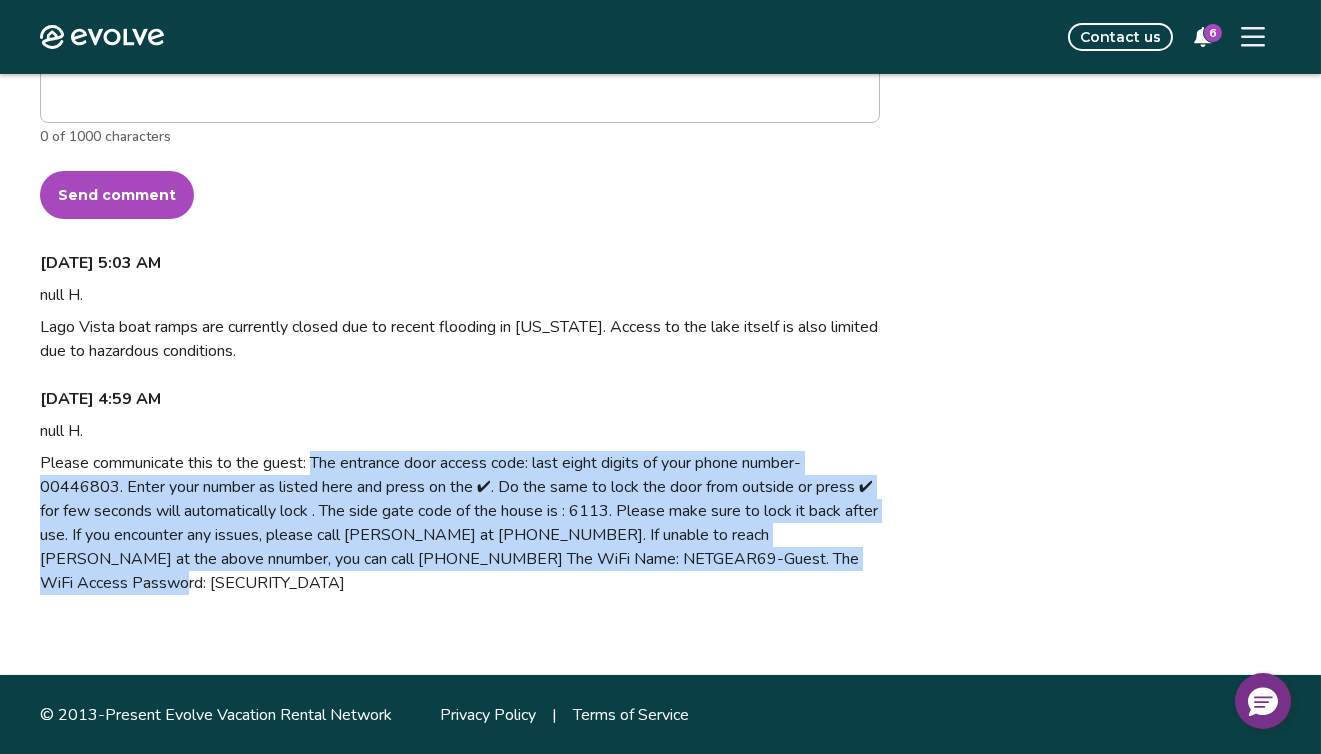 drag, startPoint x: 314, startPoint y: 458, endPoint x: 441, endPoint y: 588, distance: 181.73883 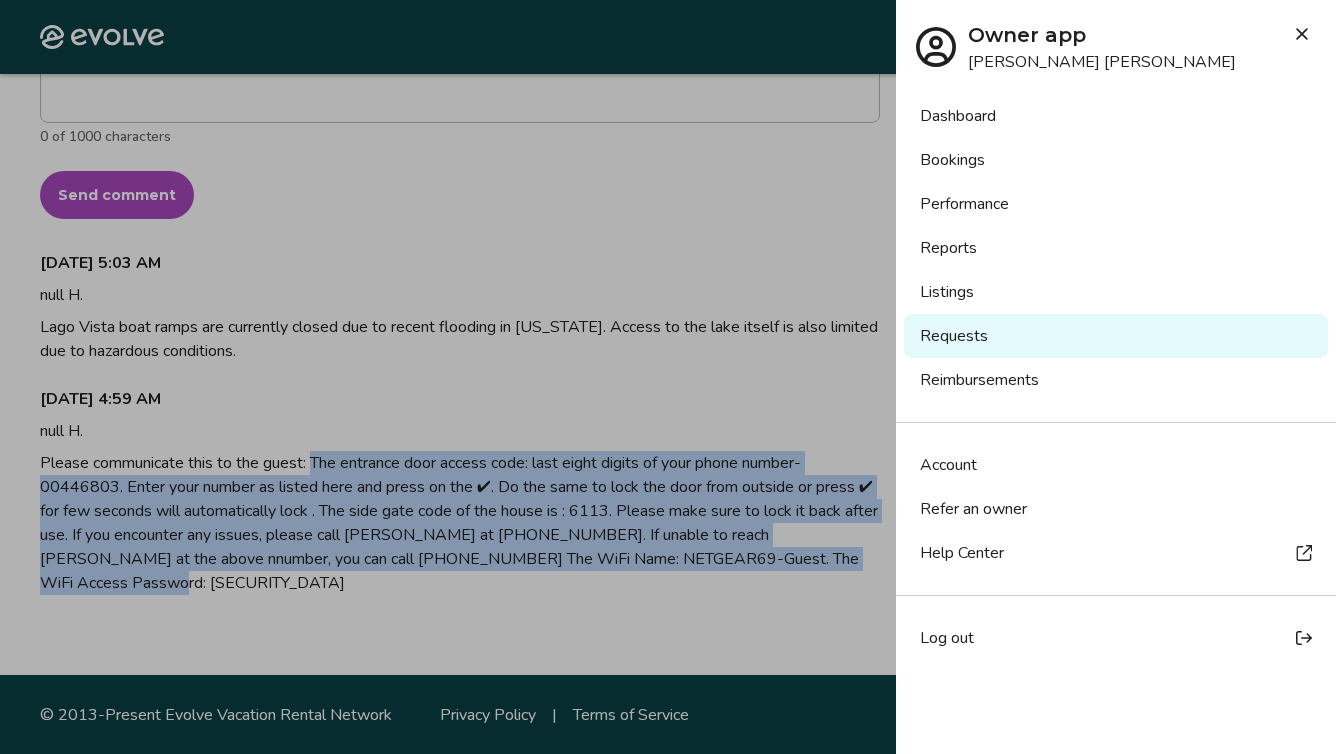 click on "Bookings" at bounding box center [1116, 160] 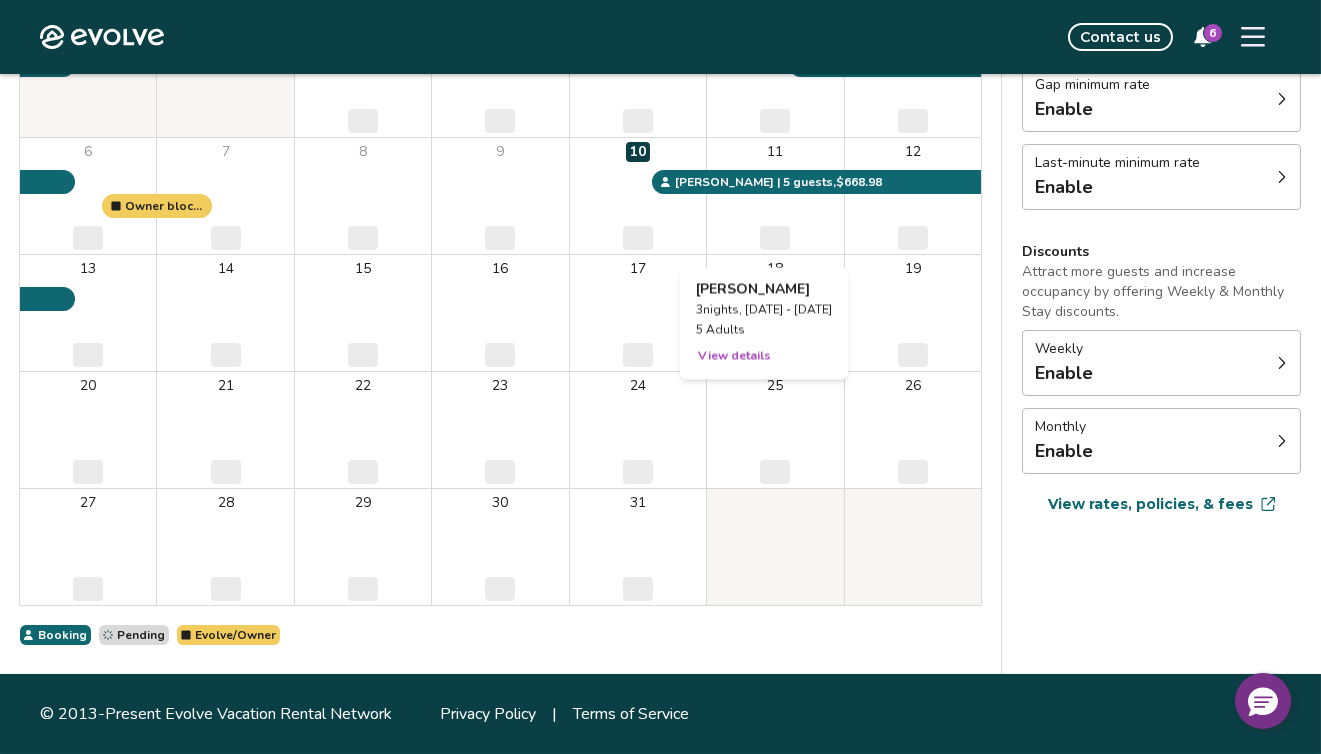 scroll, scrollTop: 0, scrollLeft: 0, axis: both 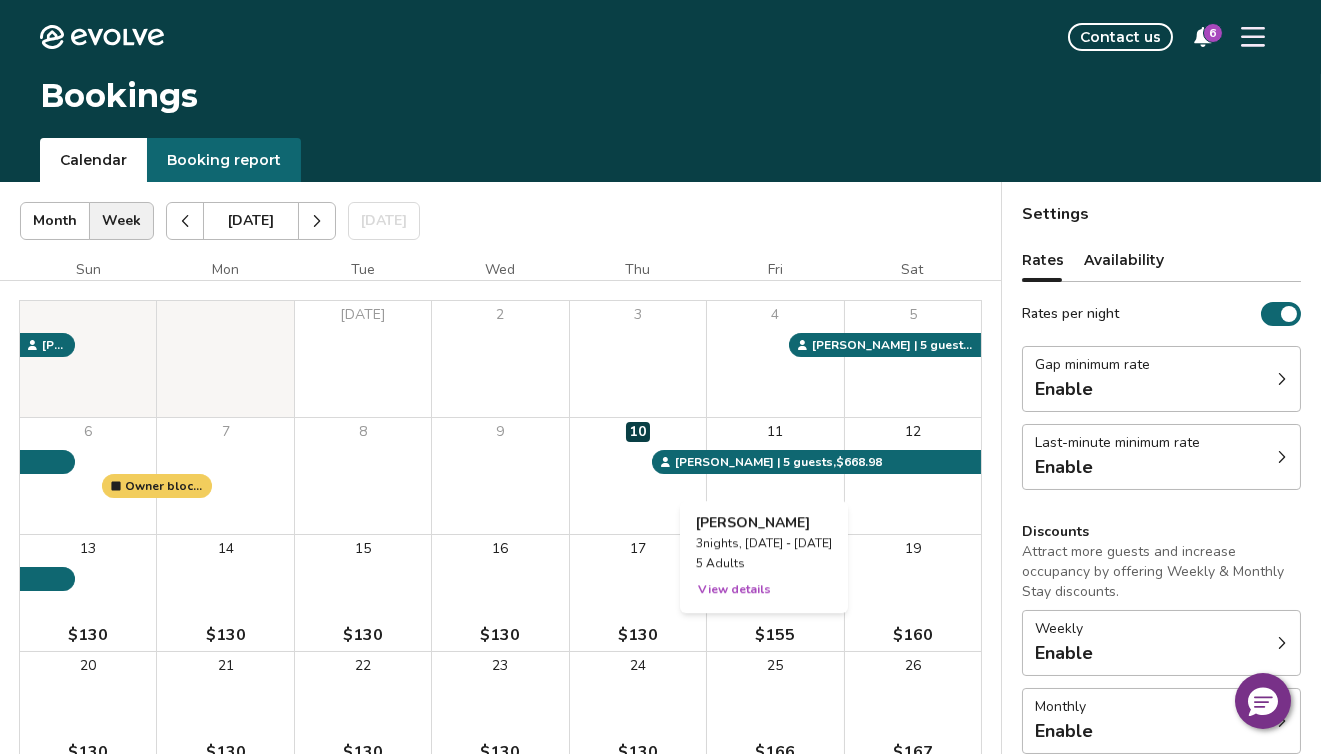 click on "11" at bounding box center [775, 476] 